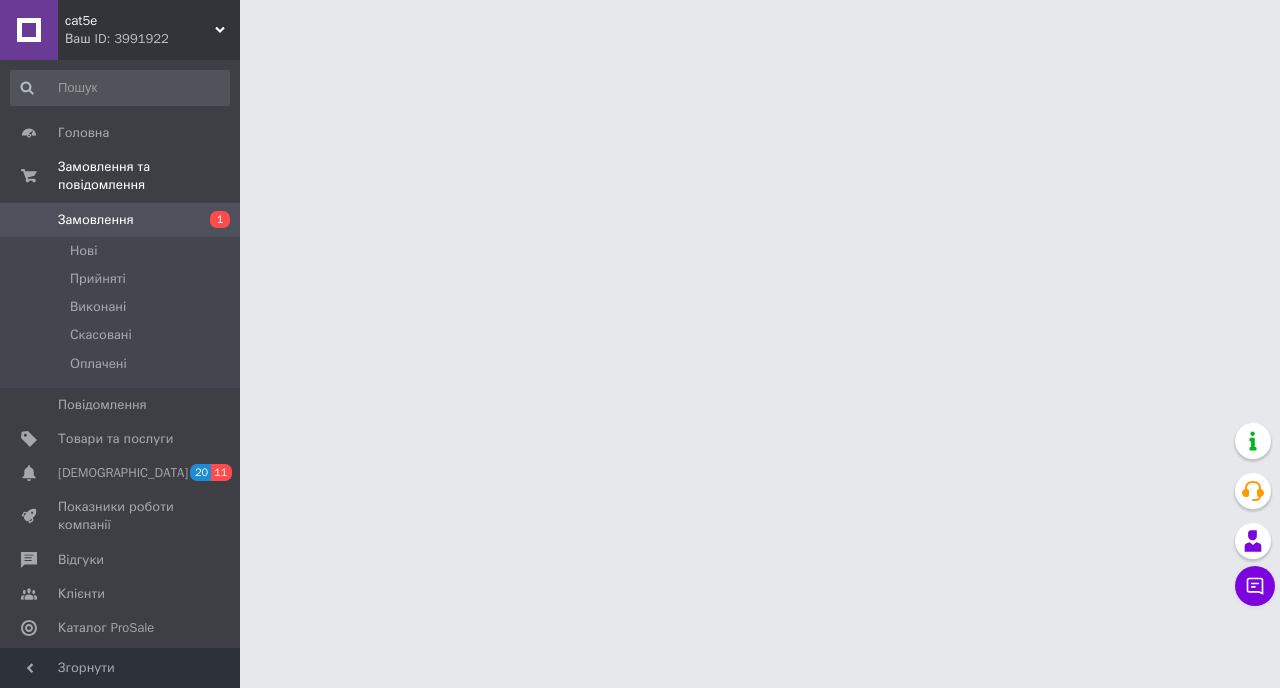 scroll, scrollTop: 0, scrollLeft: 0, axis: both 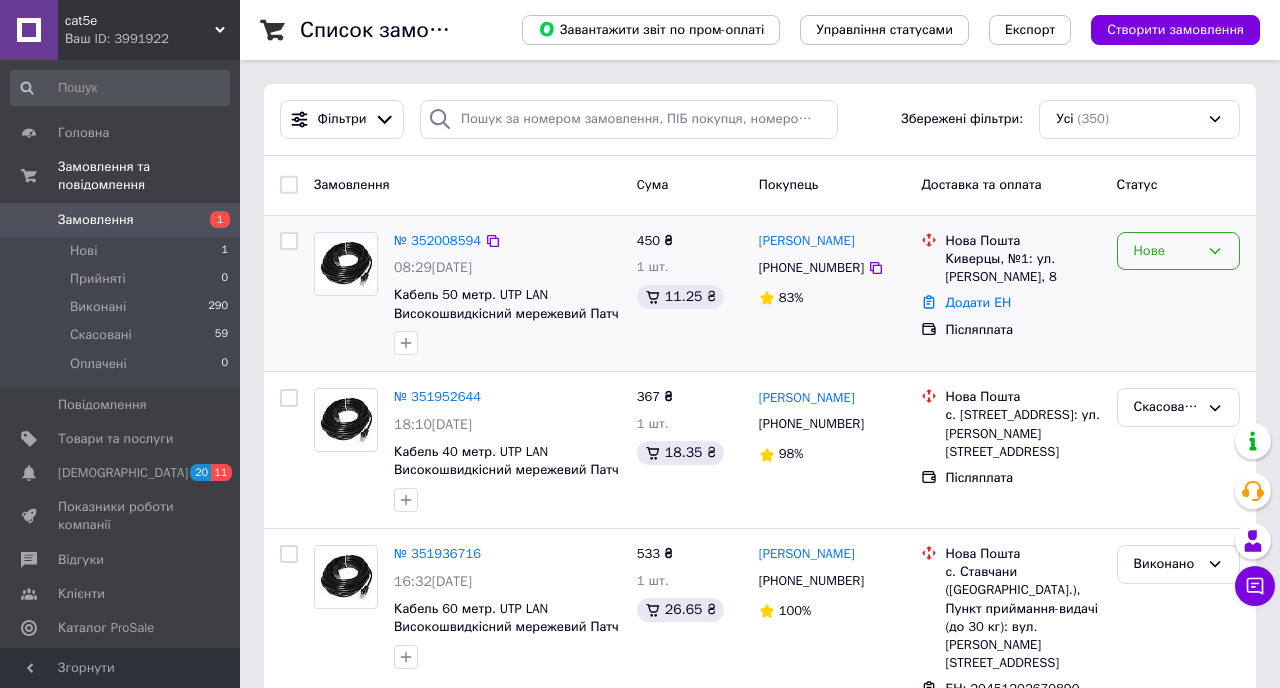 click on "Нове" at bounding box center (1166, 251) 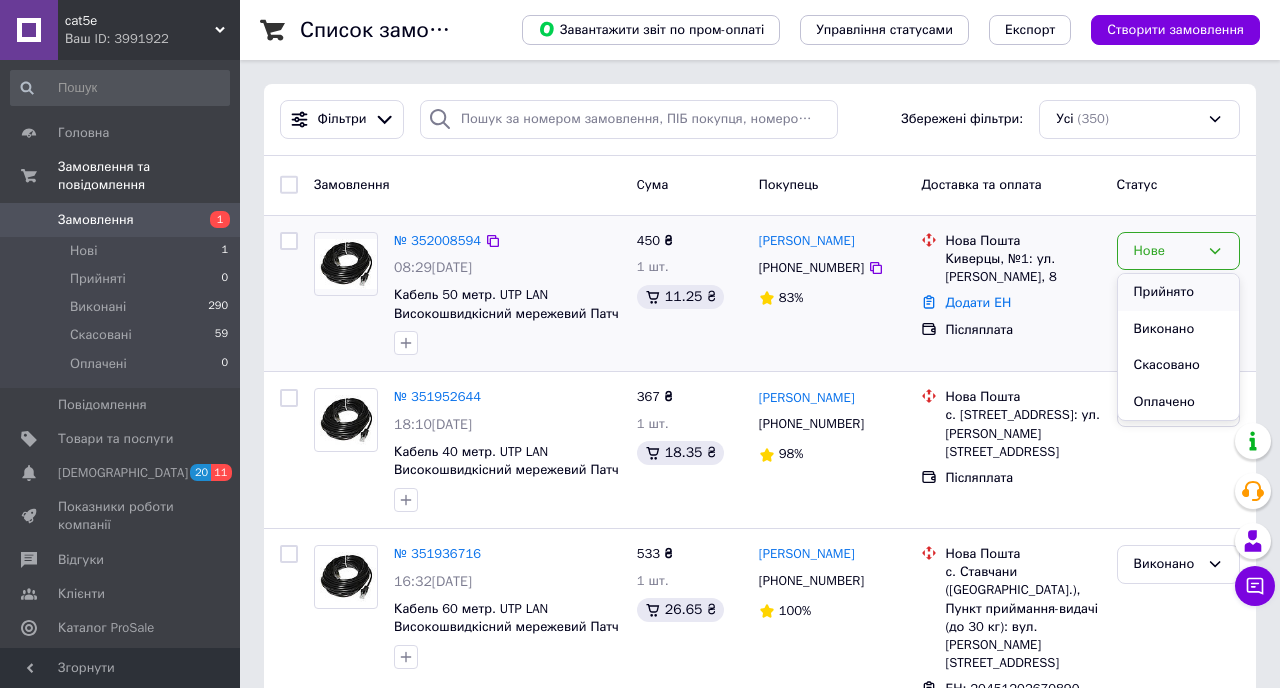 click on "Прийнято" at bounding box center (1178, 292) 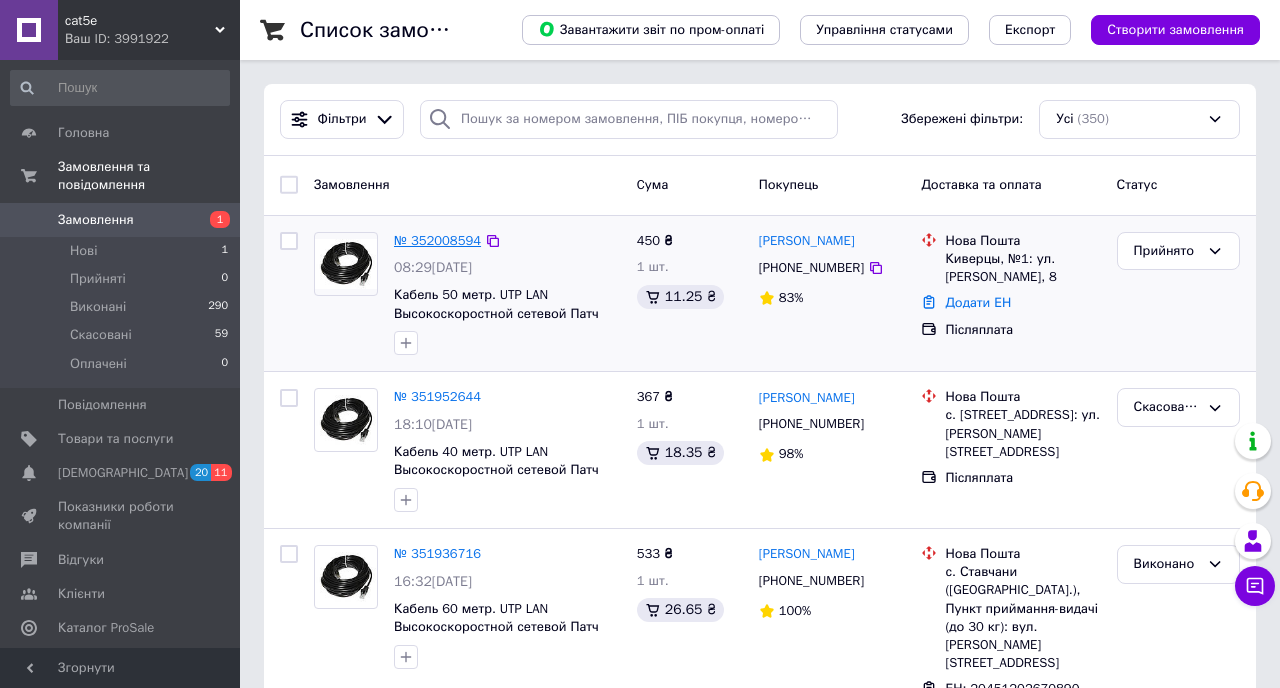 click on "№ 352008594" at bounding box center [437, 240] 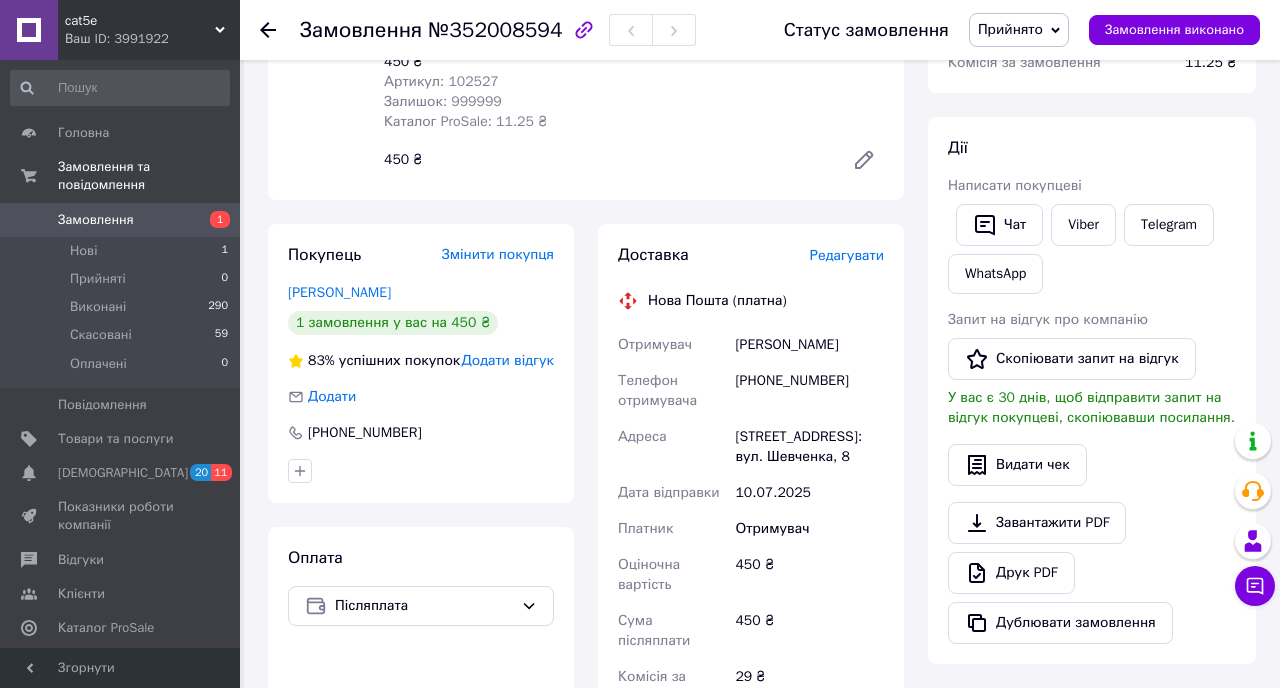 scroll, scrollTop: 287, scrollLeft: 0, axis: vertical 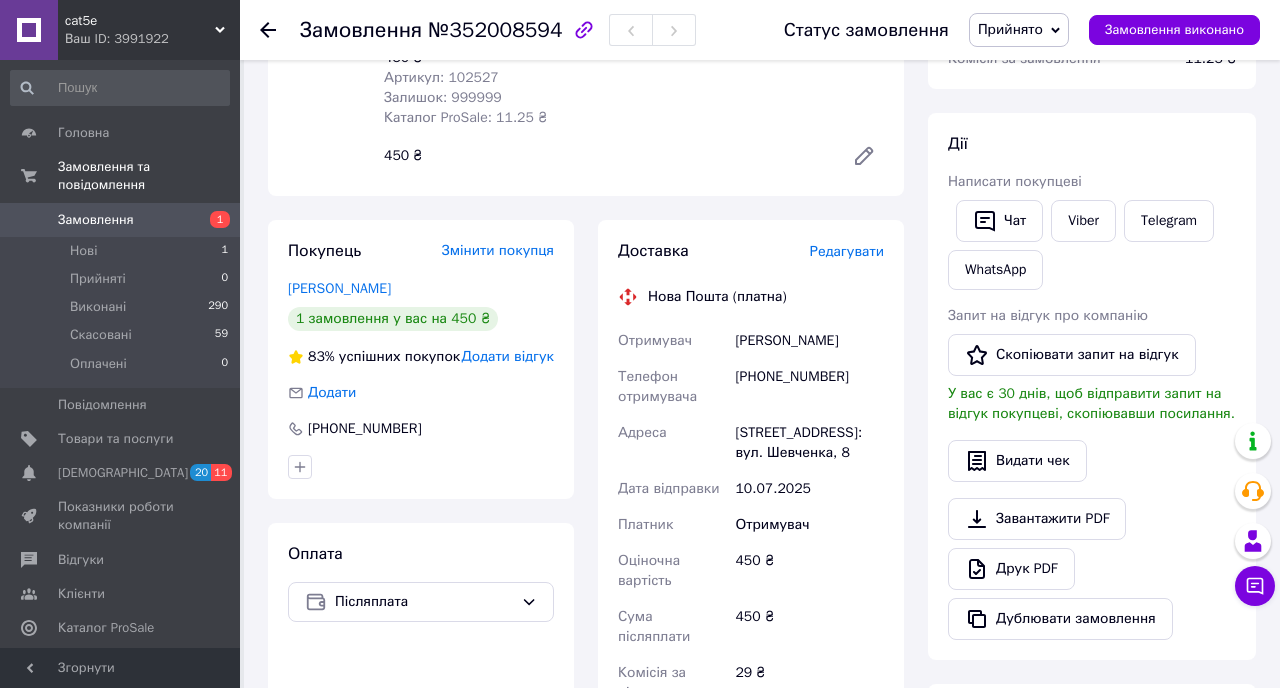 click on "+380688909476" at bounding box center [809, 387] 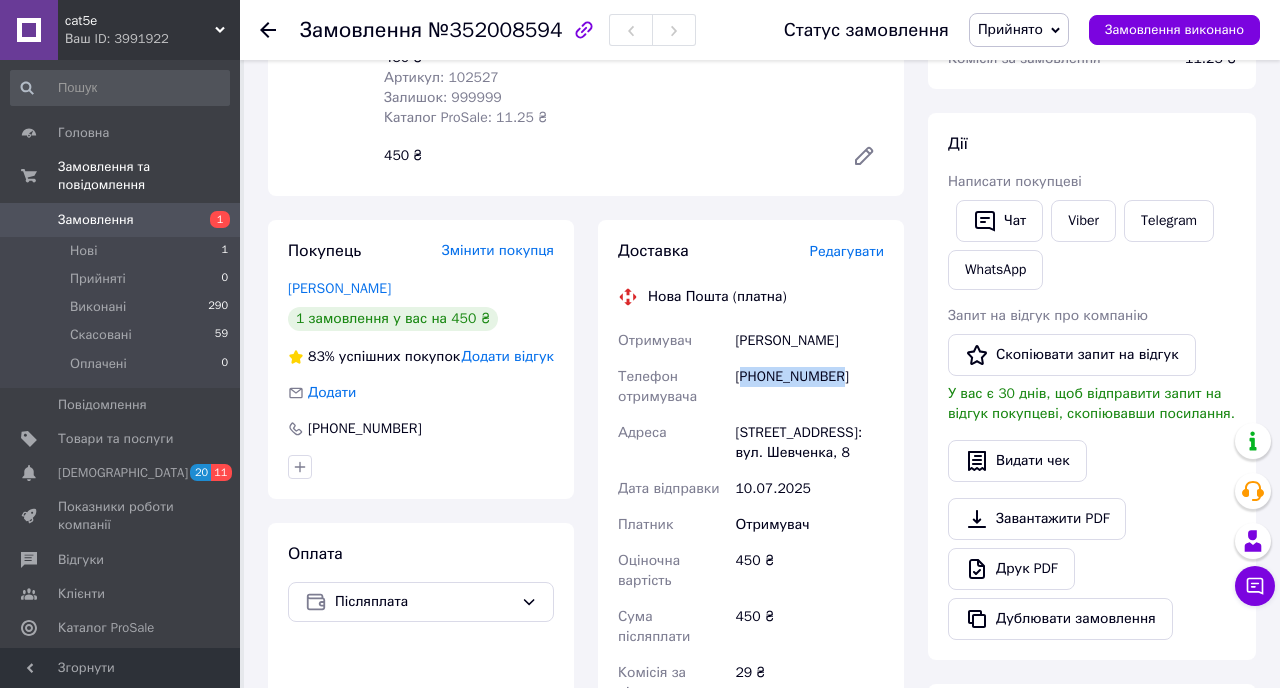click on "+380688909476" at bounding box center [809, 387] 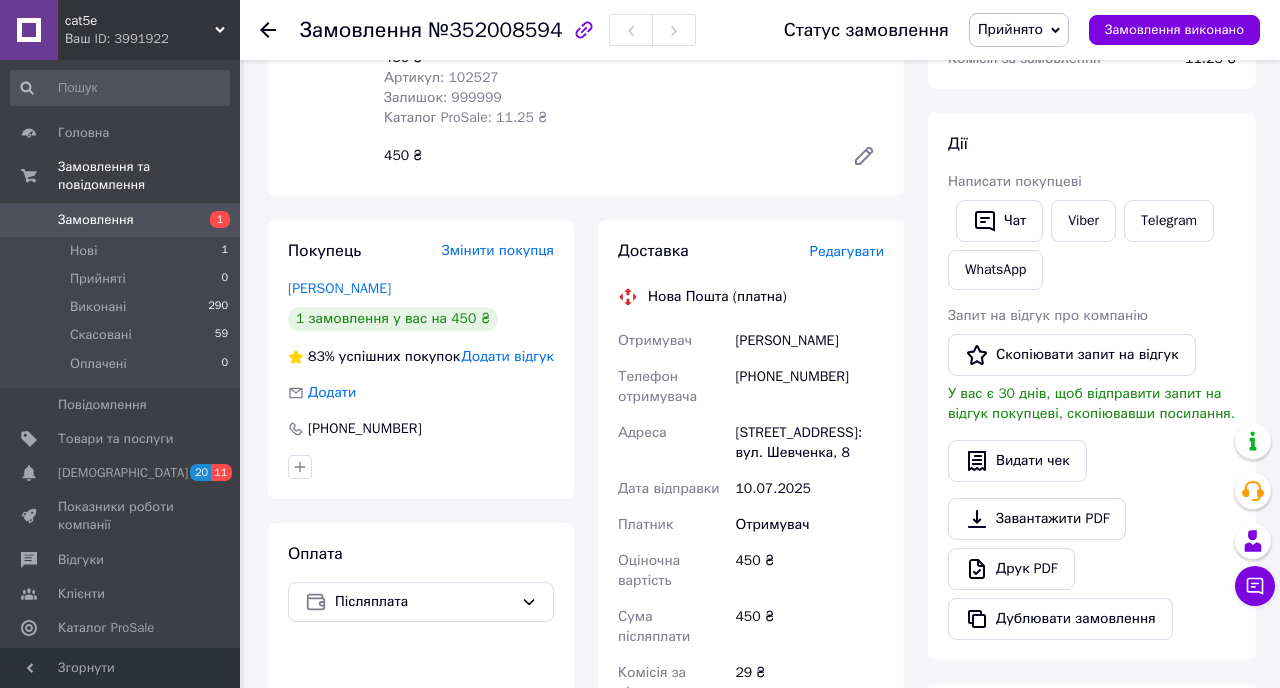 click on "+380688909476" at bounding box center (809, 387) 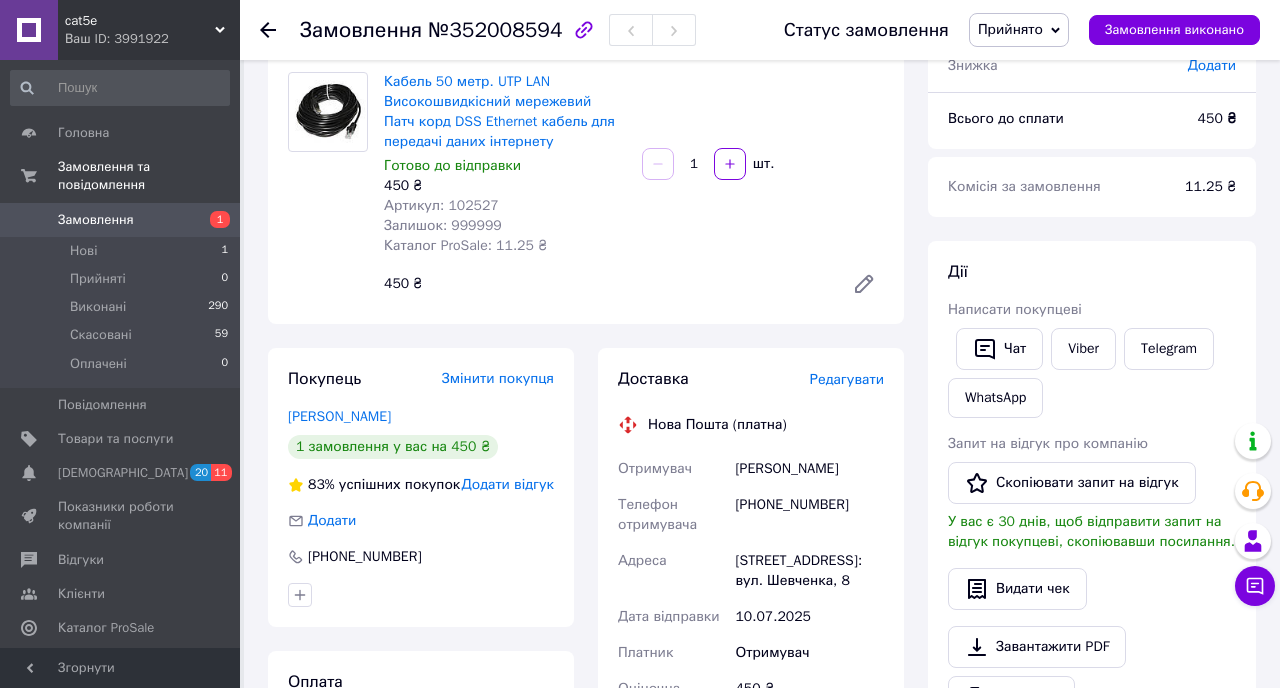 scroll, scrollTop: 0, scrollLeft: 0, axis: both 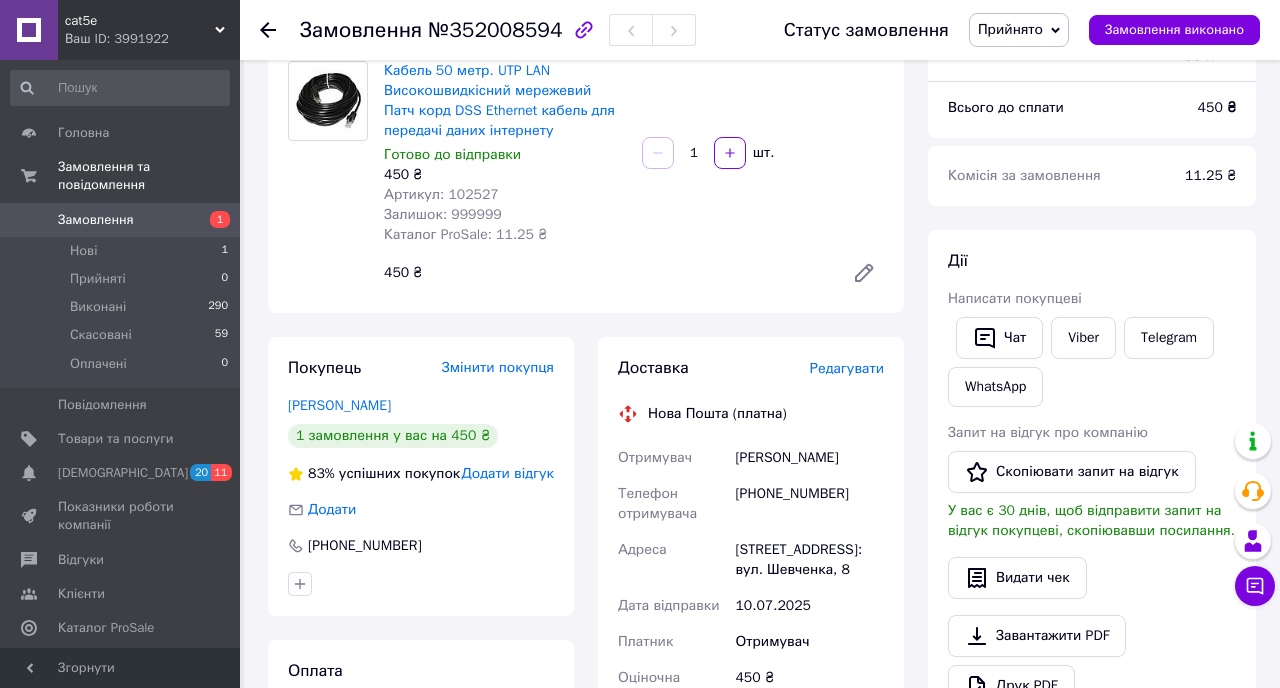 click on "Хоменко Сергій" at bounding box center (809, 458) 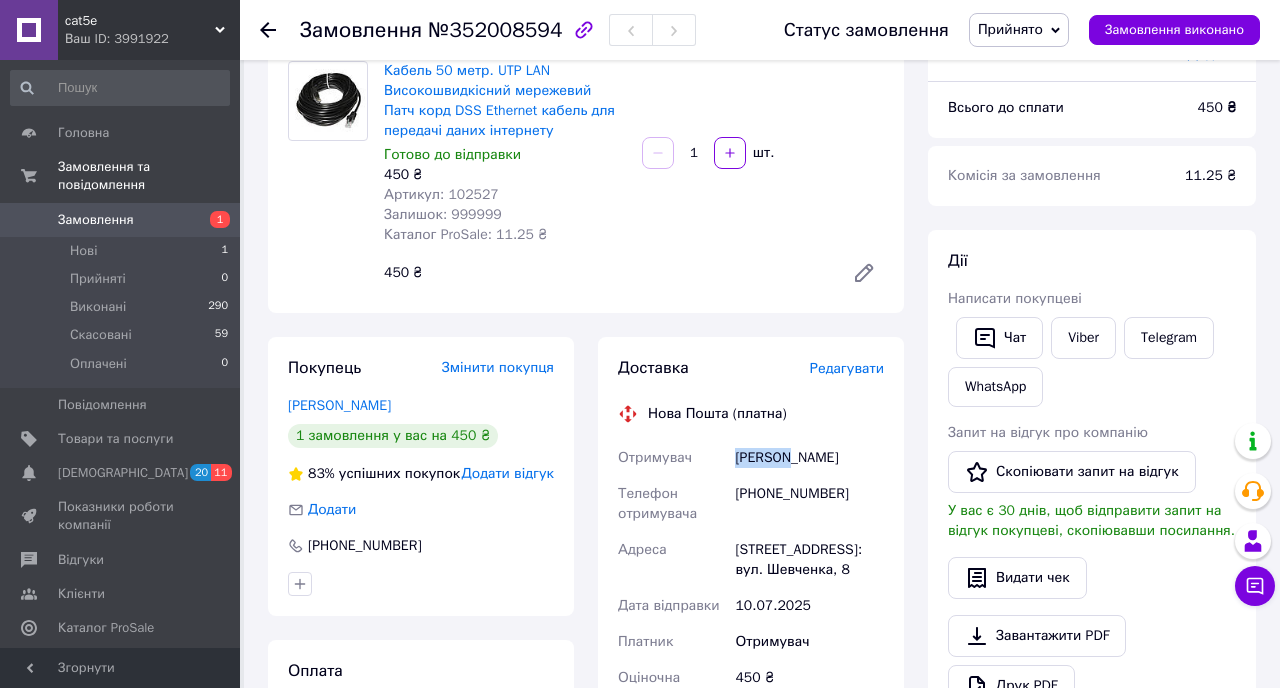 click on "Хоменко Сергій" at bounding box center [809, 458] 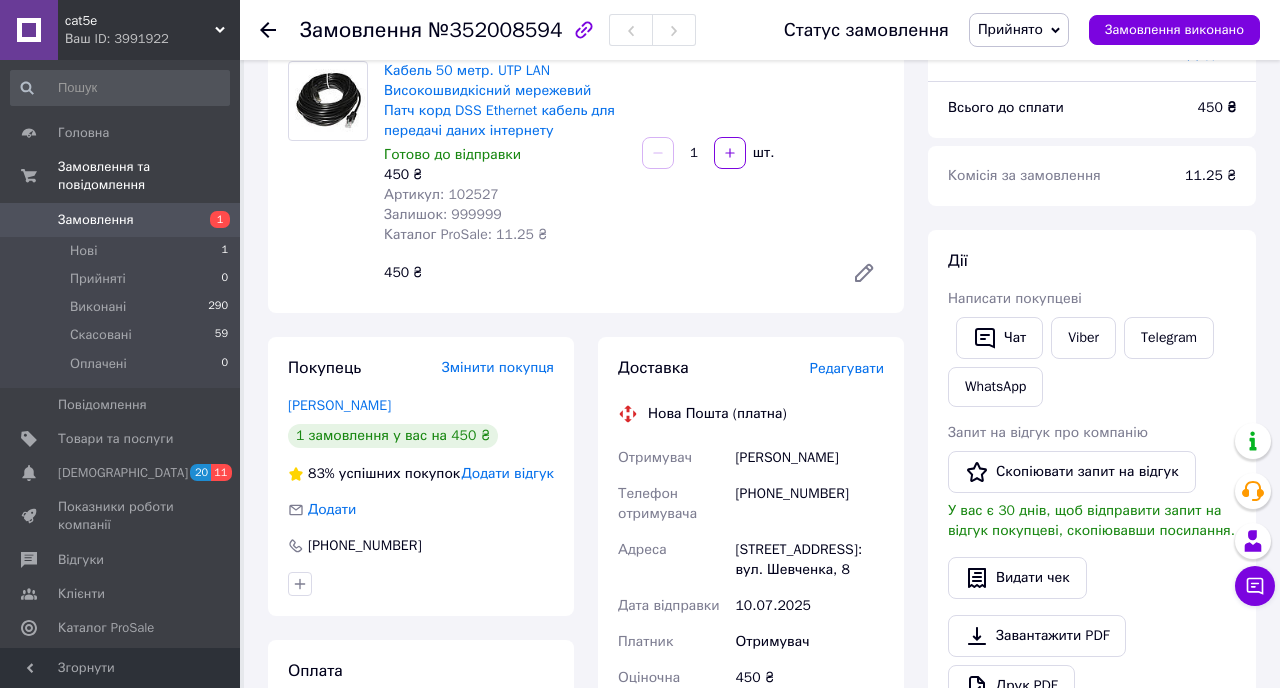 click on "Хоменко Сергій" at bounding box center (809, 458) 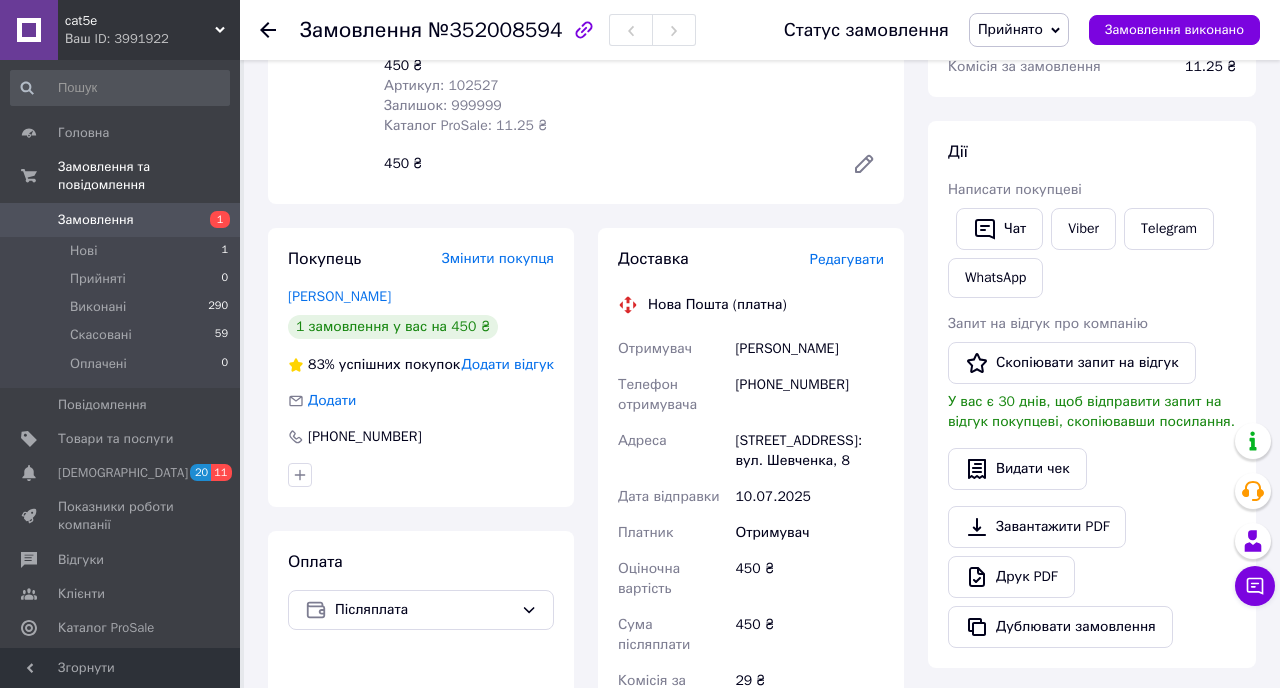 scroll, scrollTop: 281, scrollLeft: 0, axis: vertical 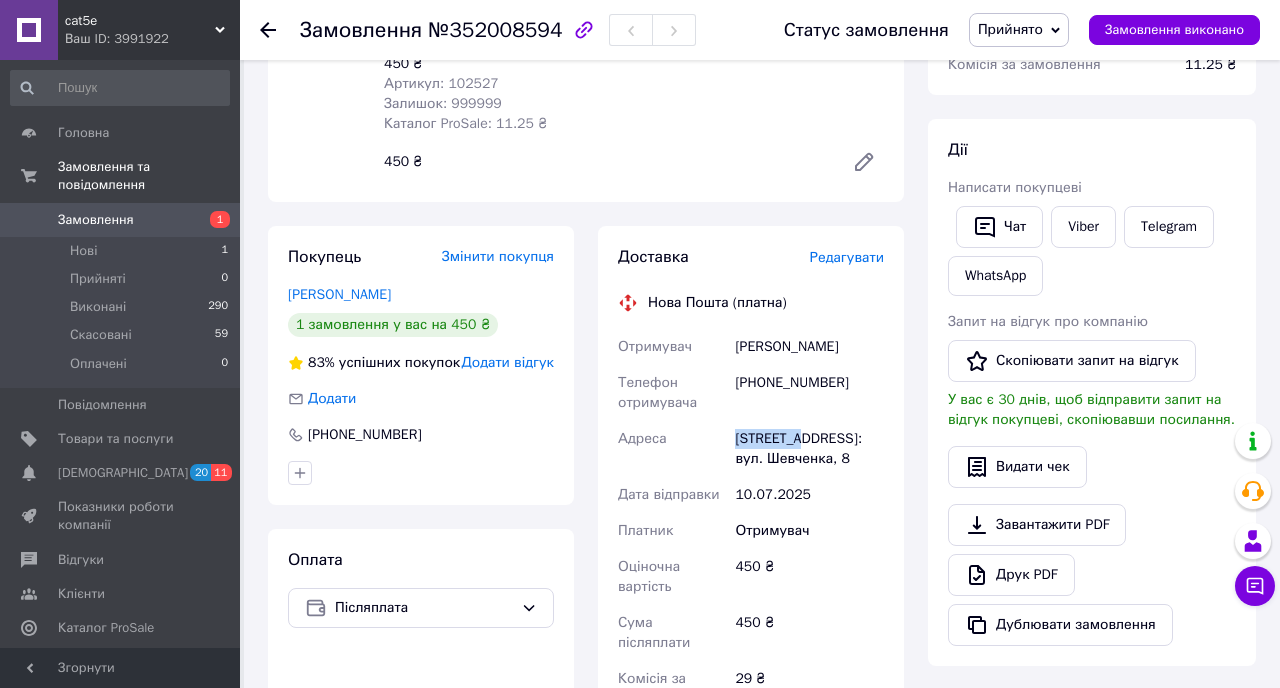 drag, startPoint x: 791, startPoint y: 443, endPoint x: 723, endPoint y: 443, distance: 68 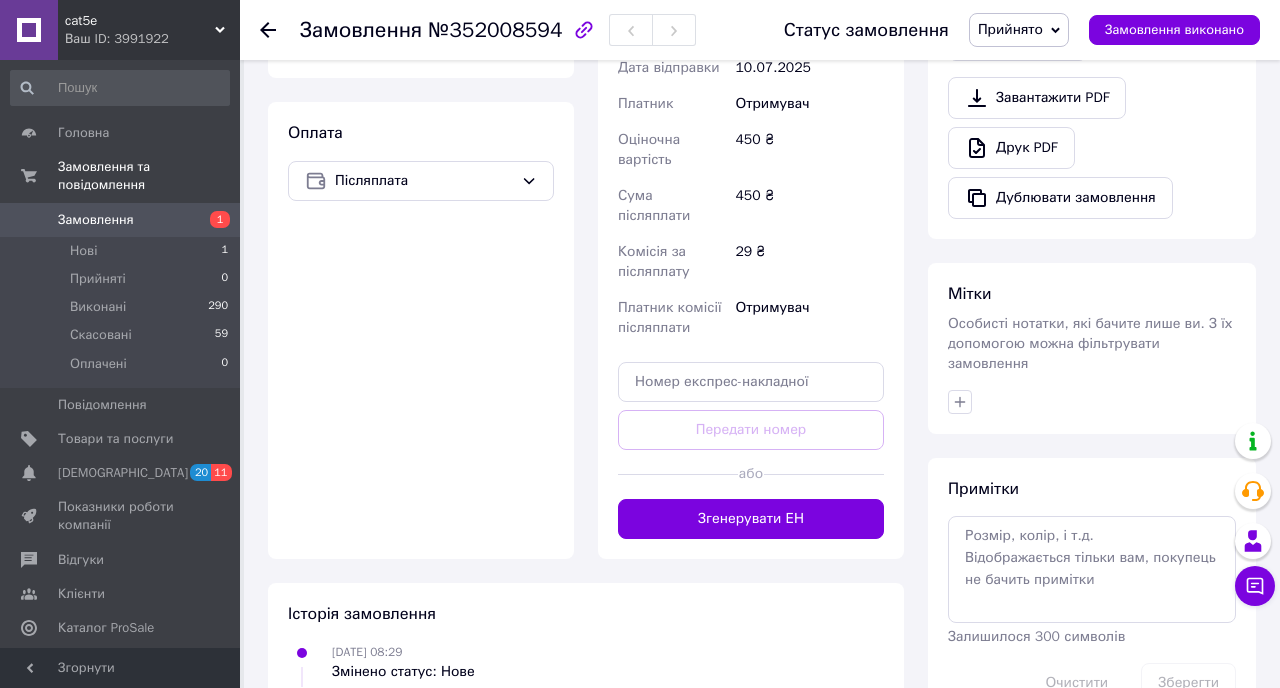 scroll, scrollTop: 710, scrollLeft: 0, axis: vertical 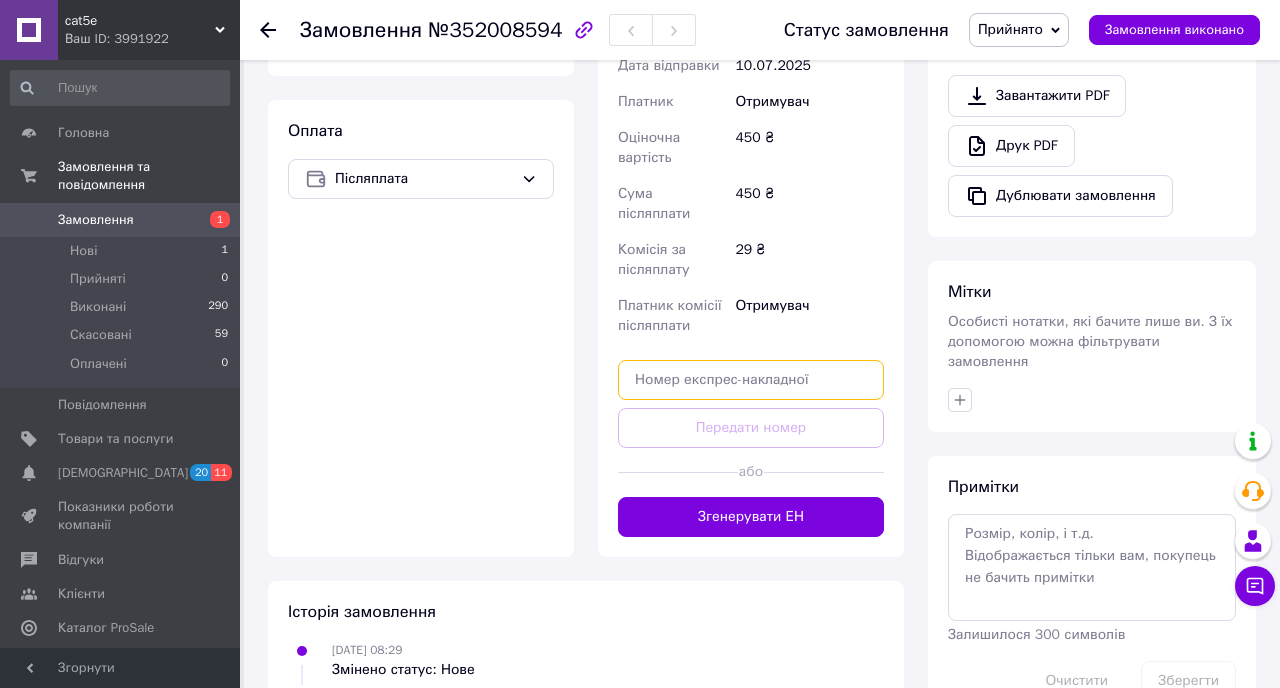 click at bounding box center [751, 380] 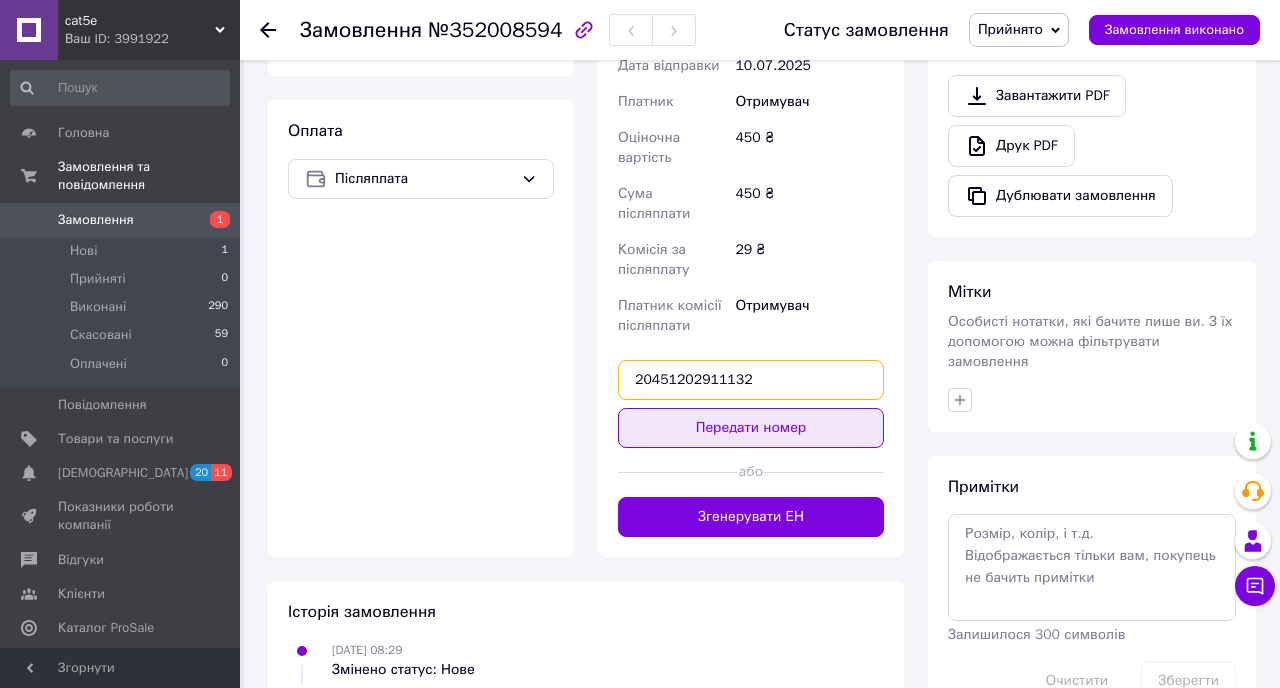 type on "20451202911132" 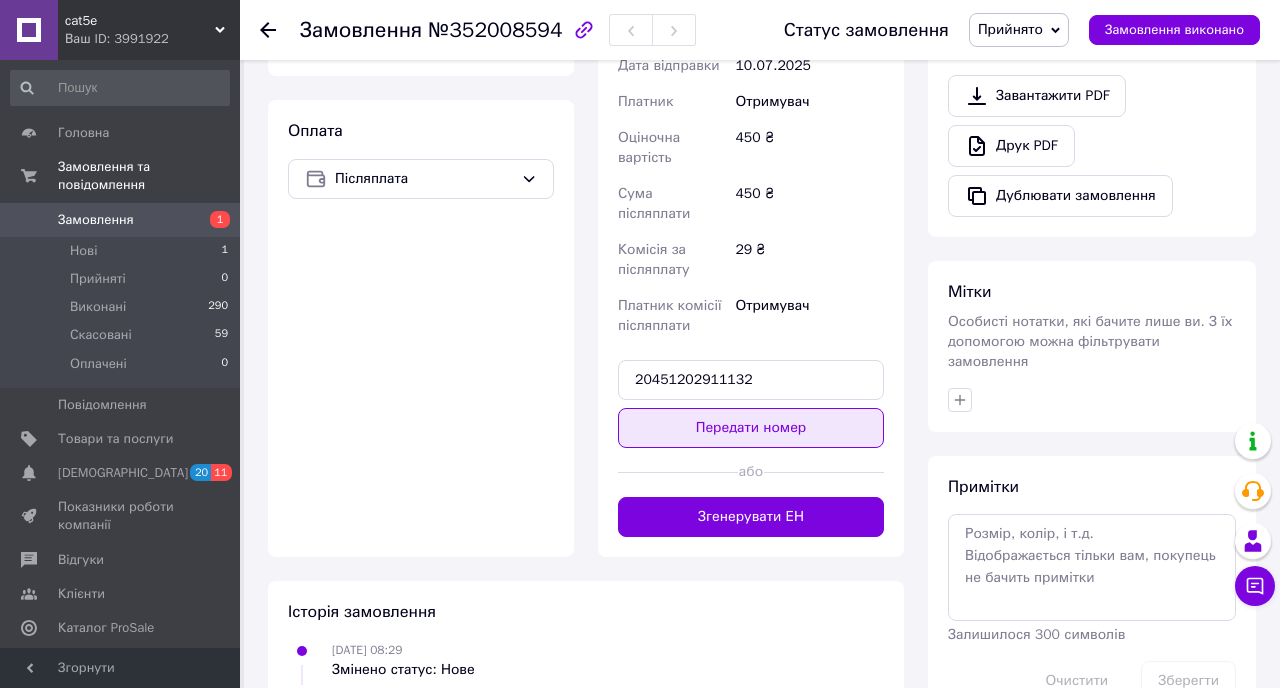 click on "Передати номер" at bounding box center [751, 428] 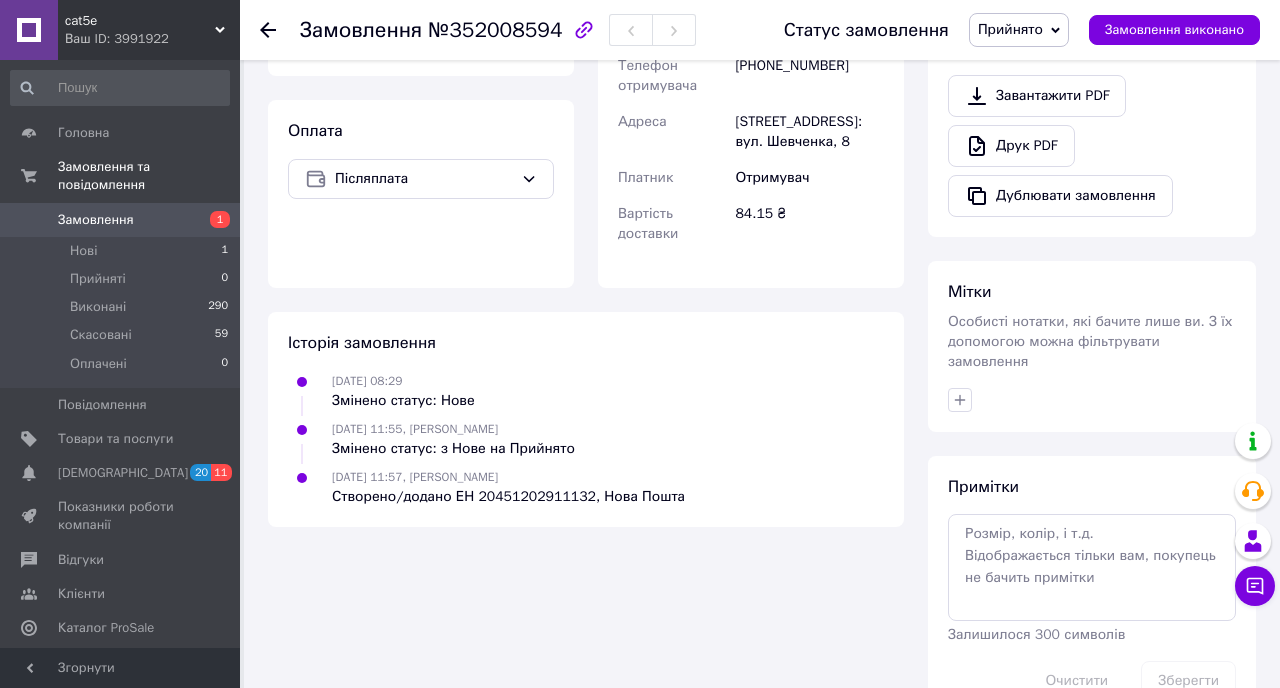 scroll, scrollTop: 0, scrollLeft: 0, axis: both 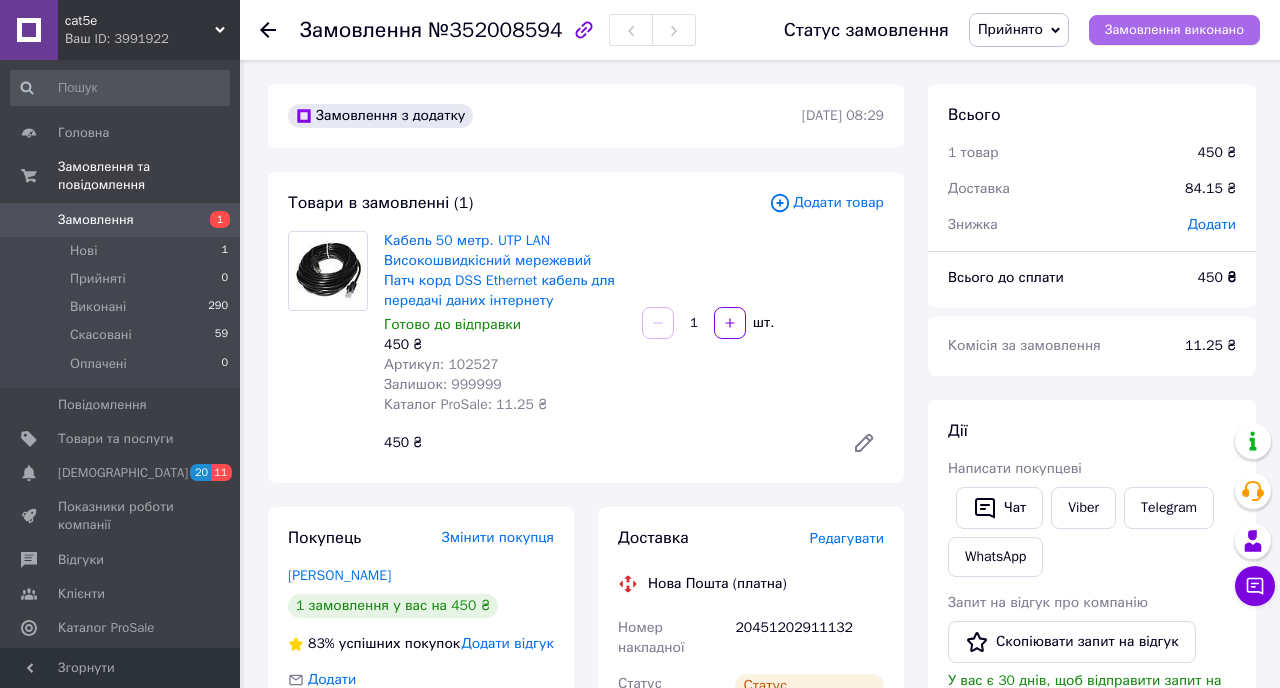 click on "Замовлення виконано" at bounding box center (1174, 30) 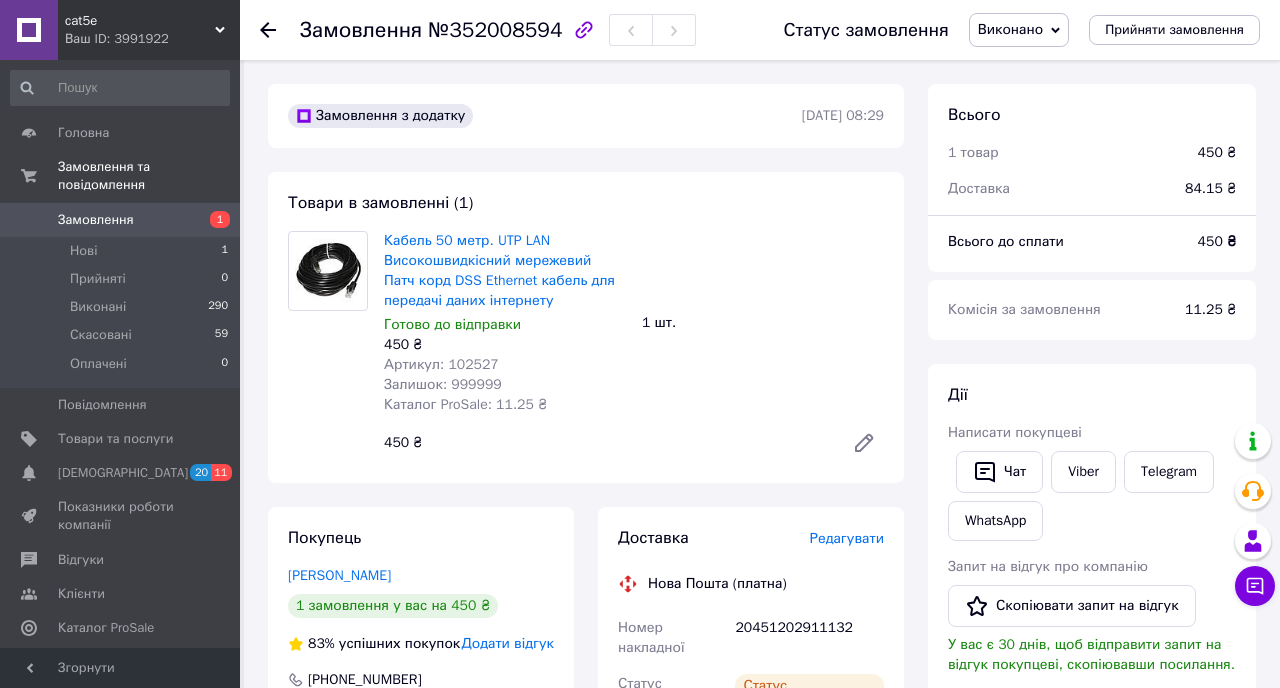 click on "Замовлення" at bounding box center [96, 220] 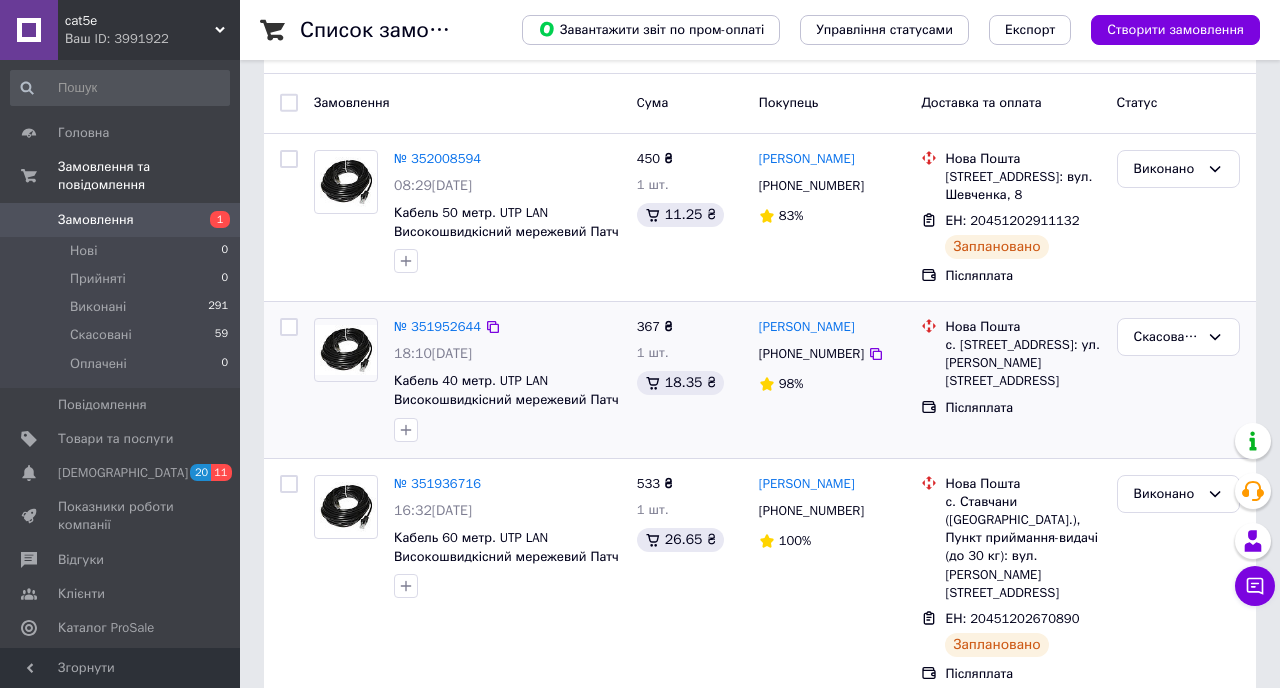 scroll, scrollTop: 0, scrollLeft: 0, axis: both 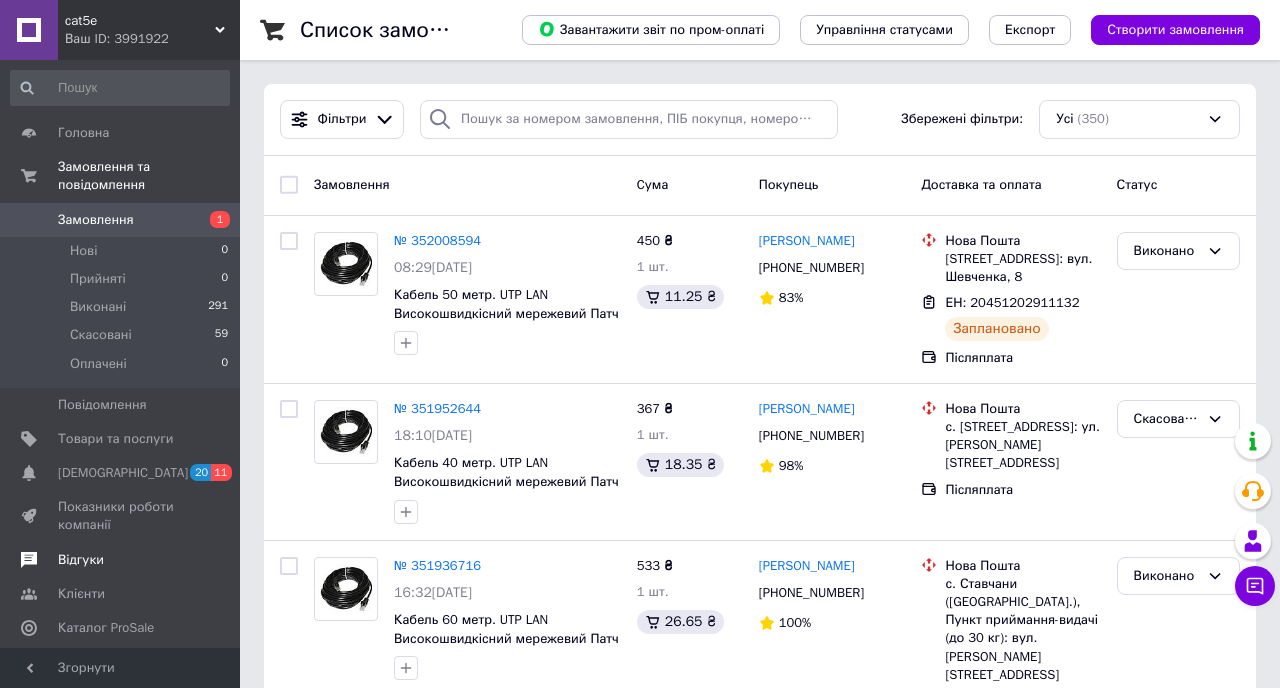 click on "Відгуки" at bounding box center (81, 560) 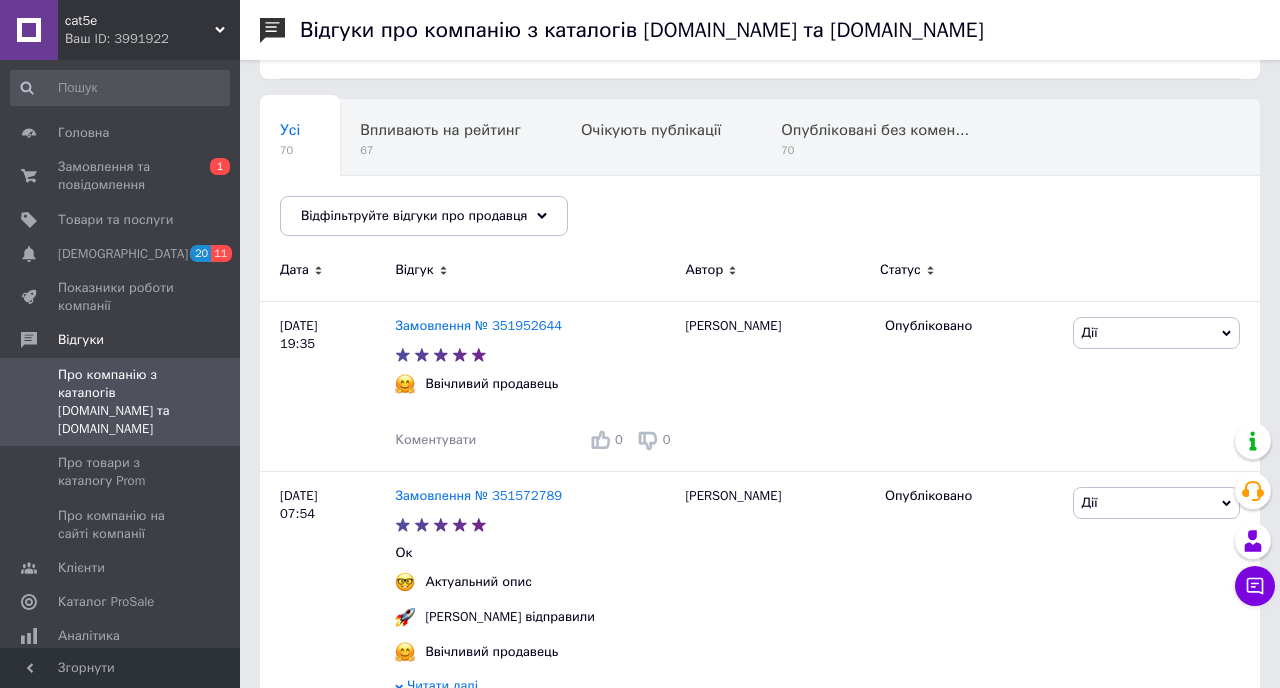 scroll, scrollTop: 0, scrollLeft: 0, axis: both 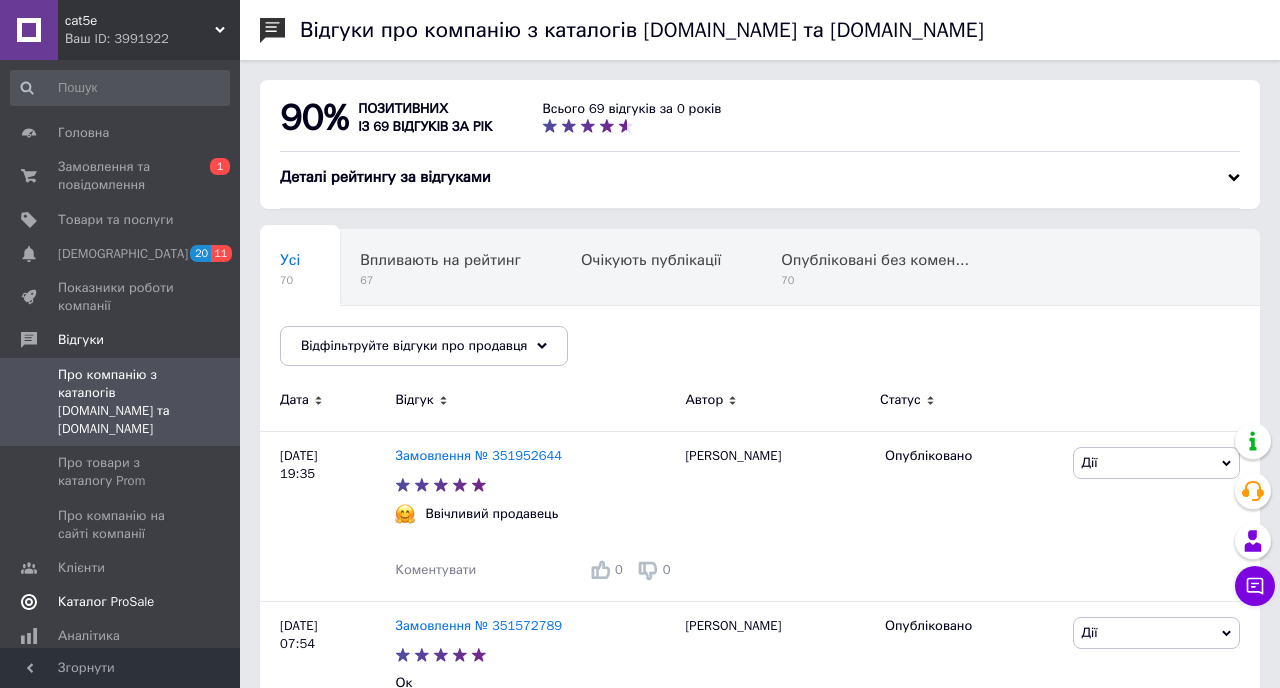 click on "Каталог ProSale" at bounding box center [106, 602] 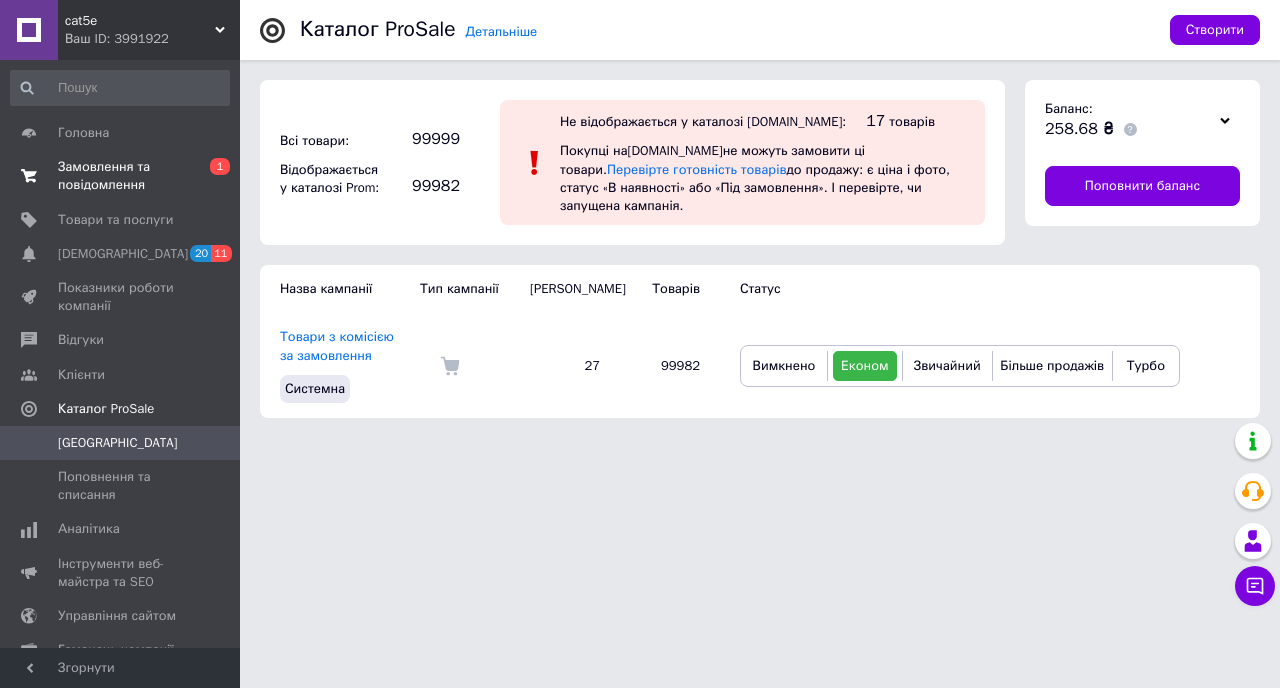 click on "Замовлення та повідомлення" at bounding box center [121, 176] 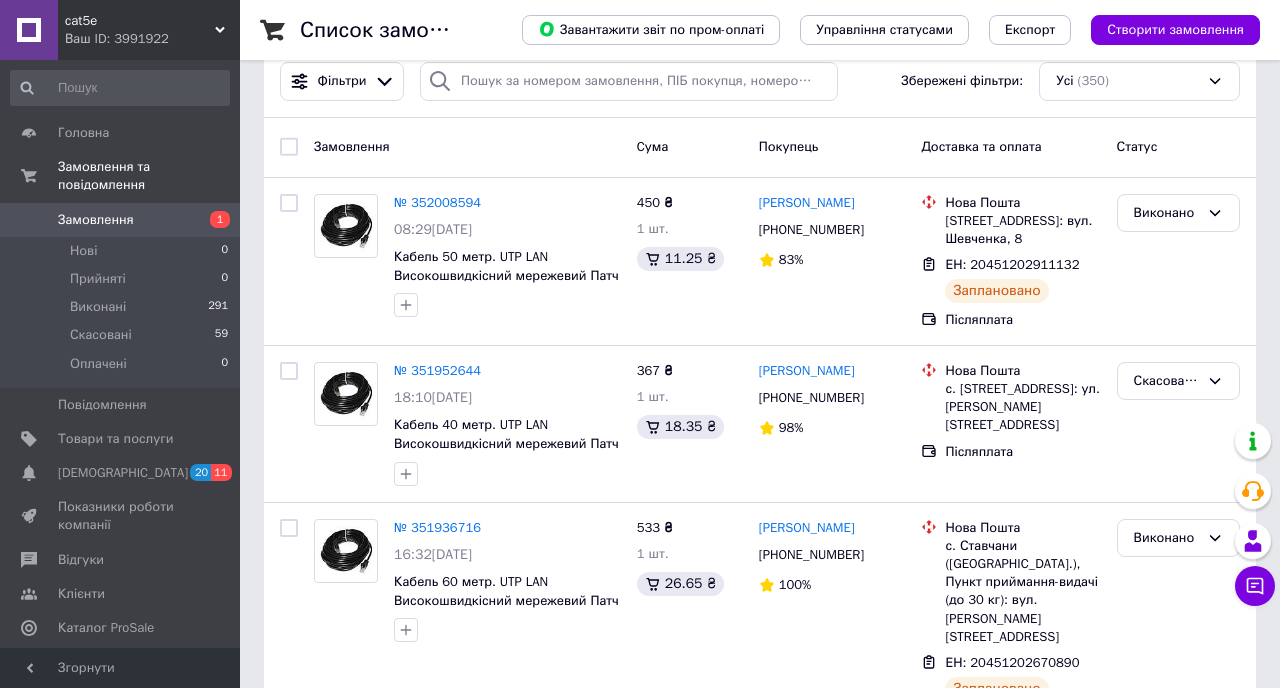 scroll, scrollTop: 0, scrollLeft: 0, axis: both 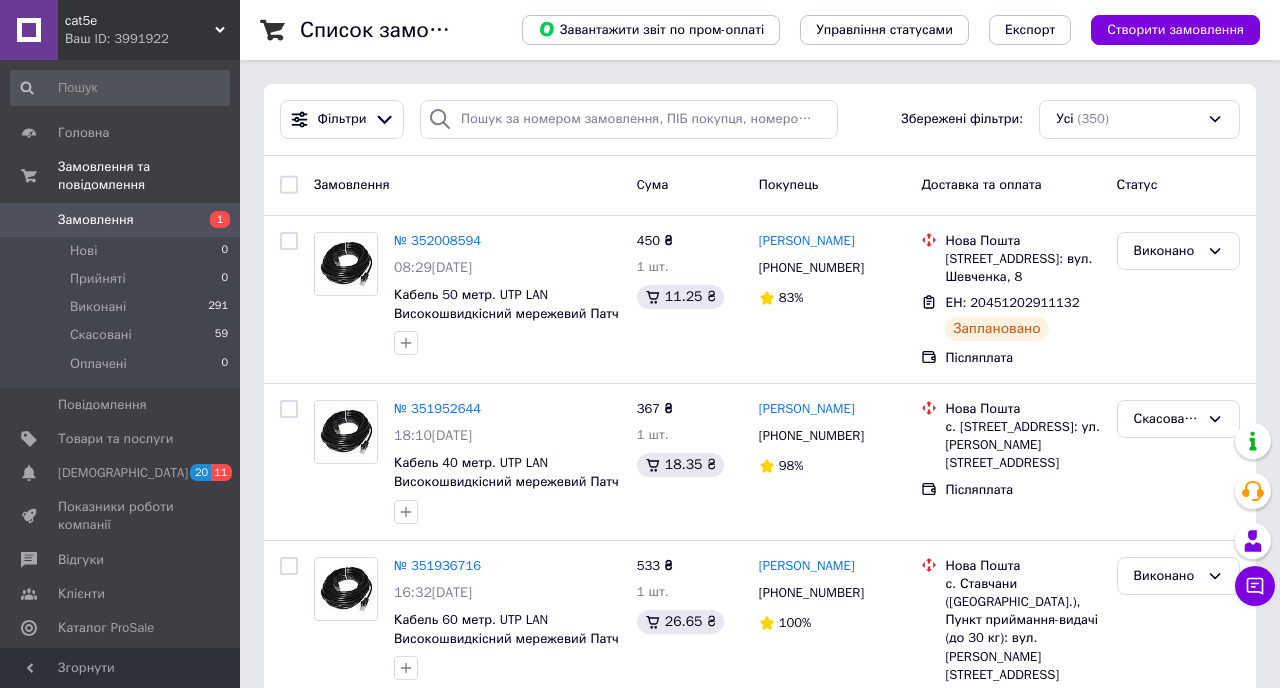 click on "Замовлення" at bounding box center [121, 220] 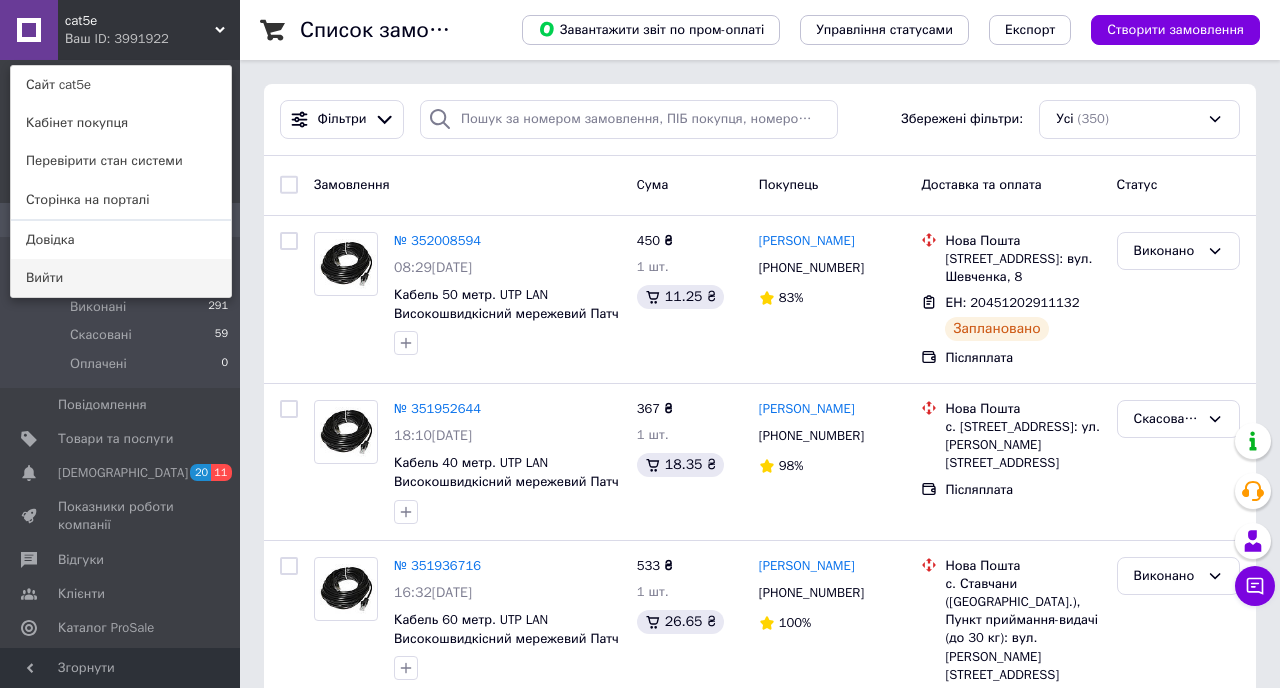 click on "Вийти" at bounding box center [121, 278] 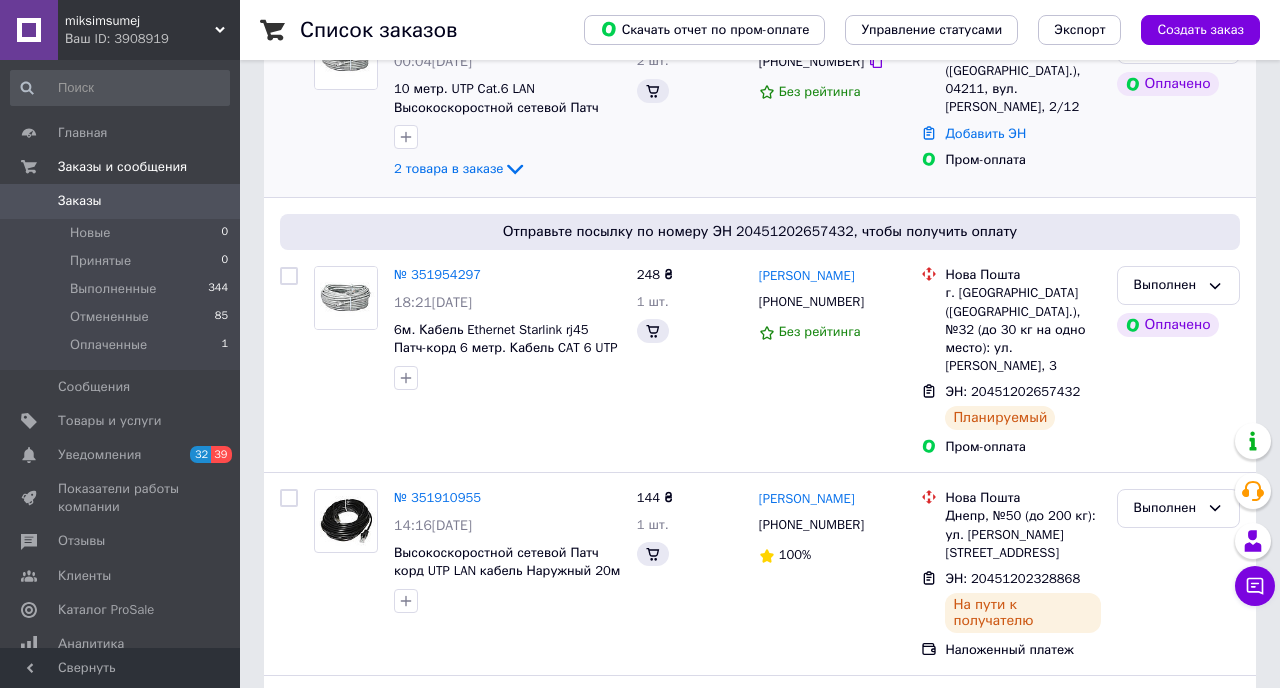 scroll, scrollTop: 0, scrollLeft: 0, axis: both 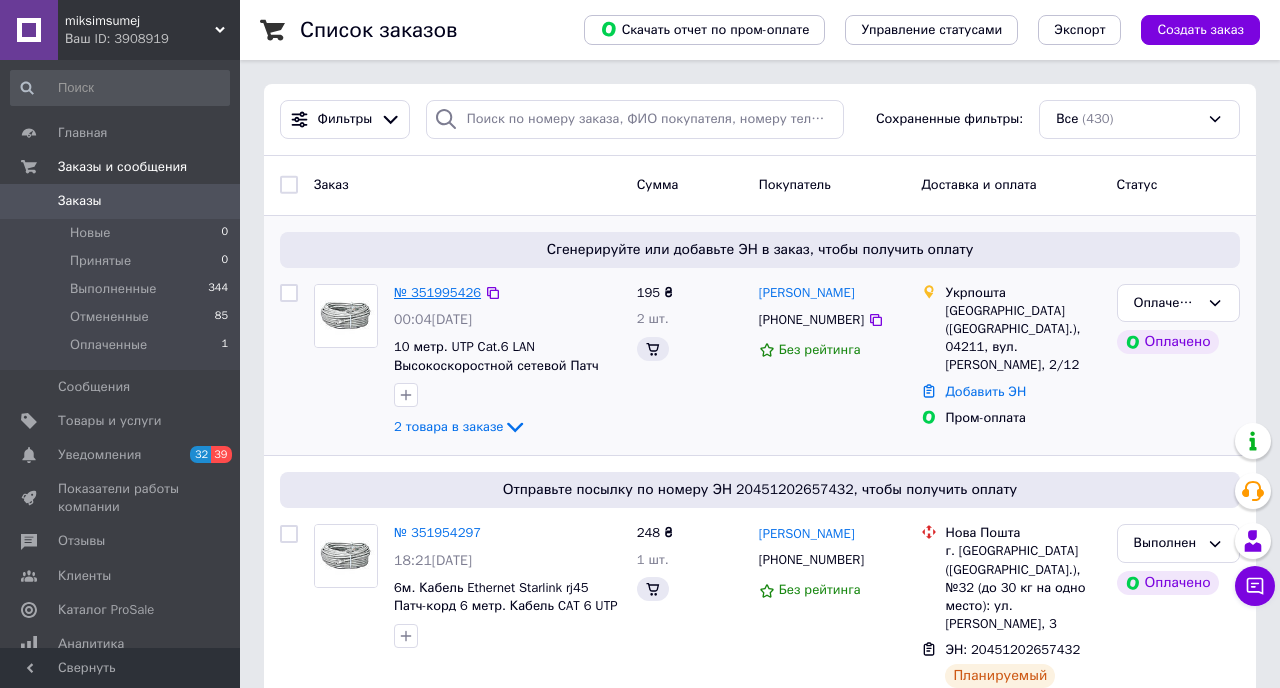 click on "№ 351995426" at bounding box center (437, 292) 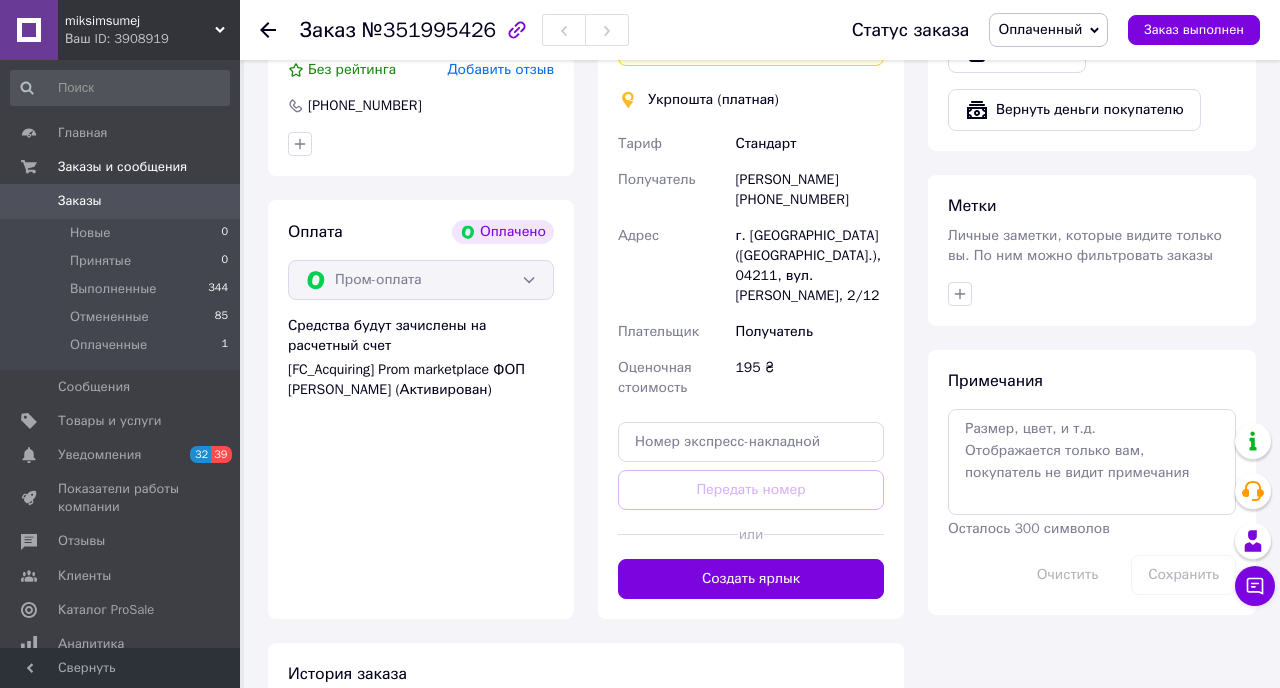 scroll, scrollTop: 902, scrollLeft: 0, axis: vertical 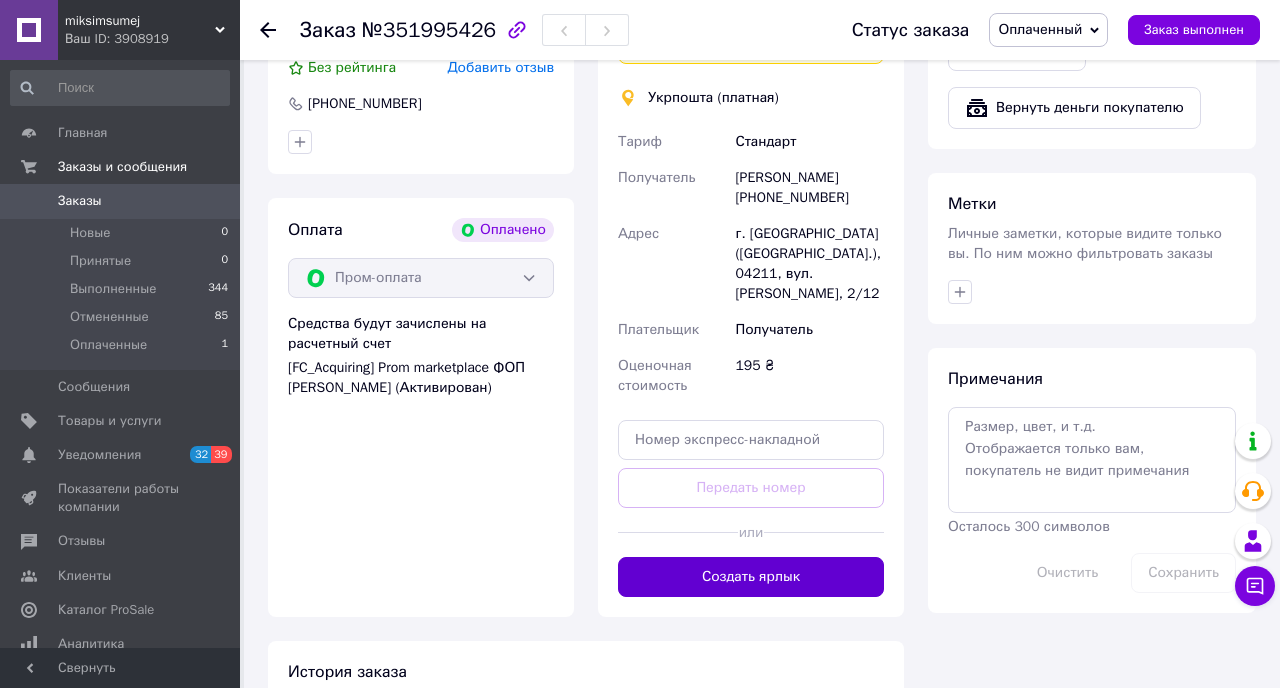 click on "Создать ярлык" at bounding box center (751, 577) 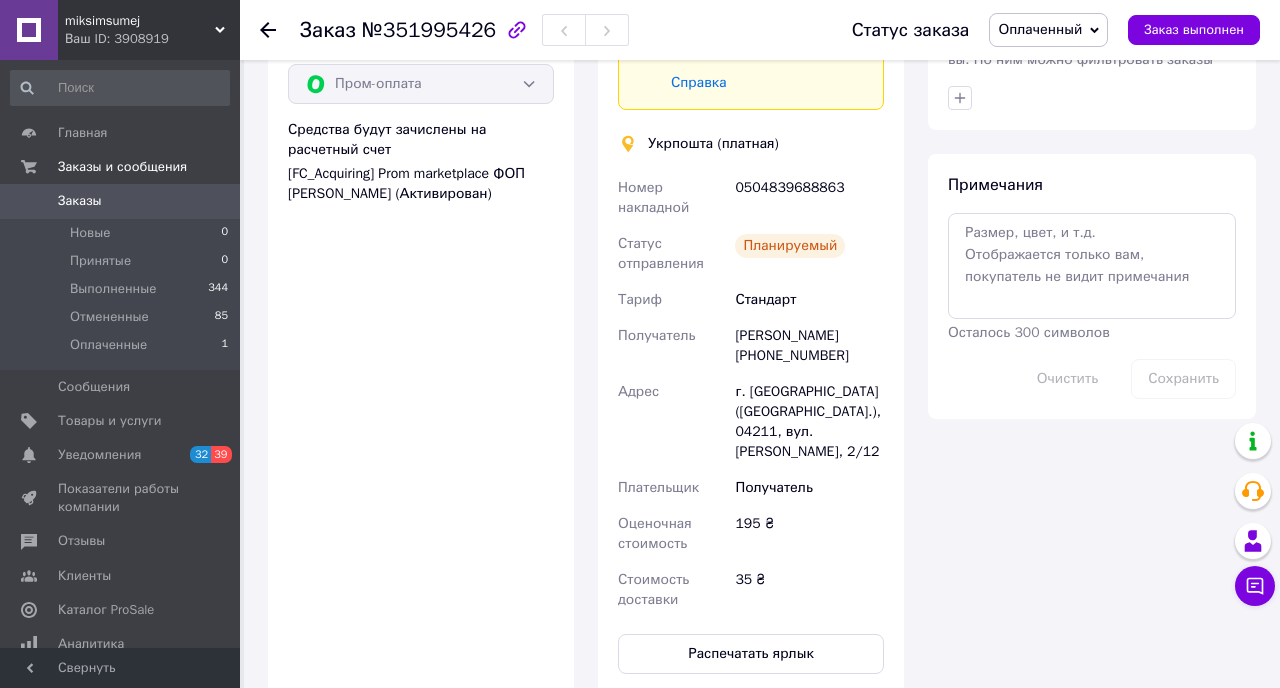 scroll, scrollTop: 1109, scrollLeft: 0, axis: vertical 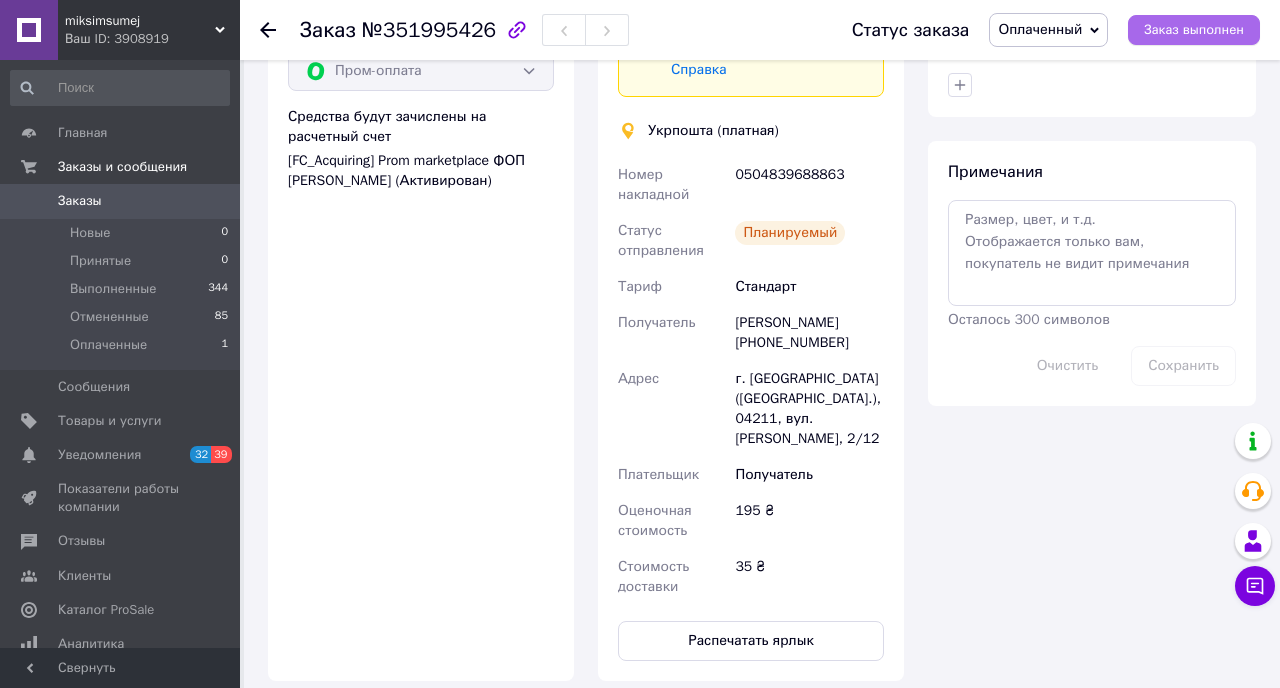 click on "Заказ выполнен" at bounding box center [1194, 30] 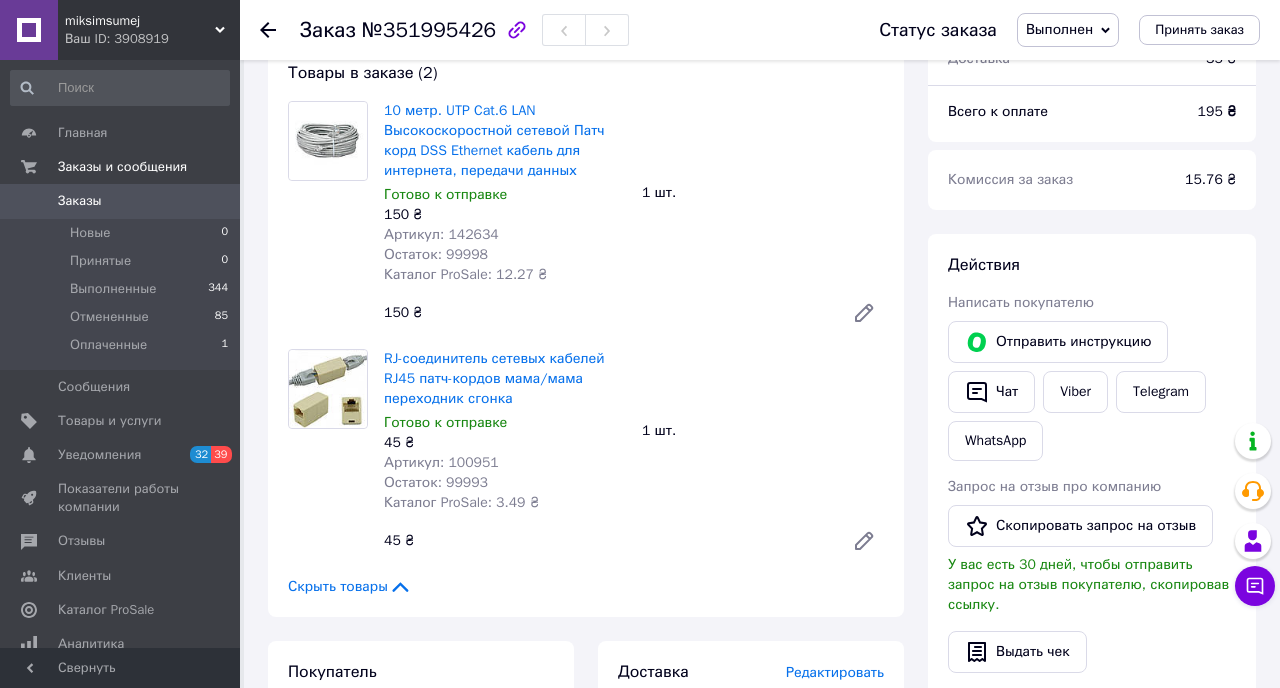 scroll, scrollTop: 0, scrollLeft: 0, axis: both 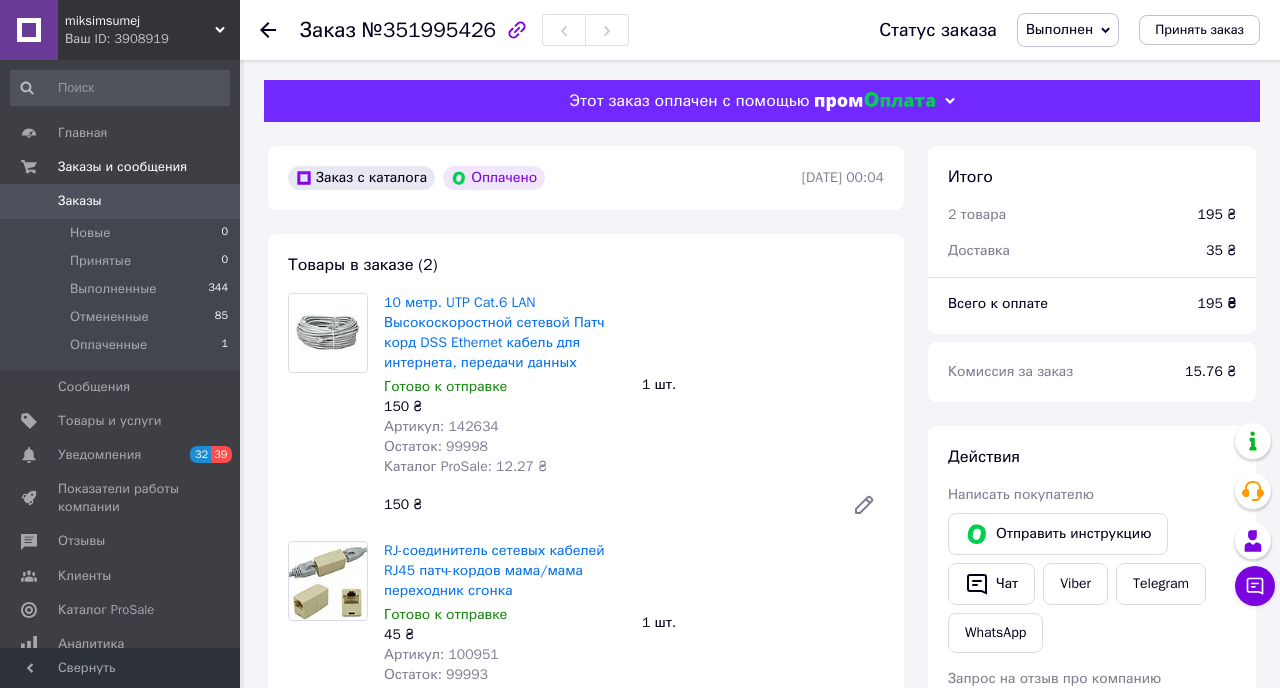 click on "Заказы" at bounding box center (121, 201) 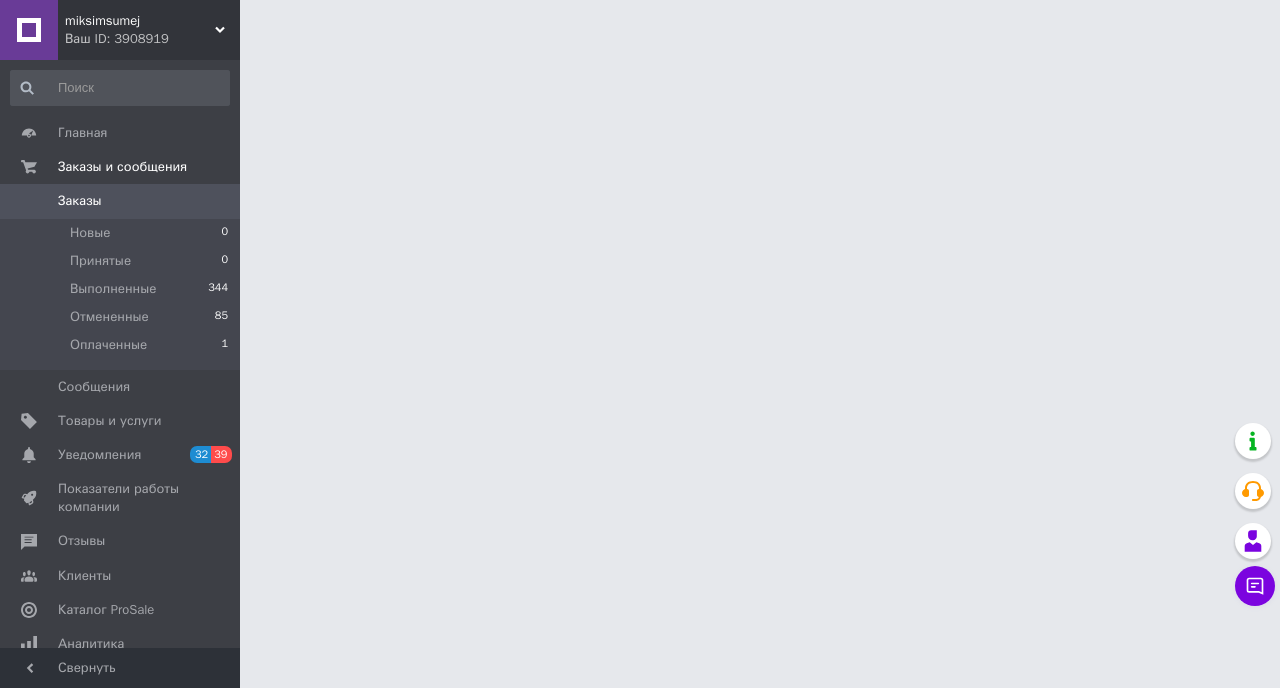 click on "Заказы" at bounding box center (121, 201) 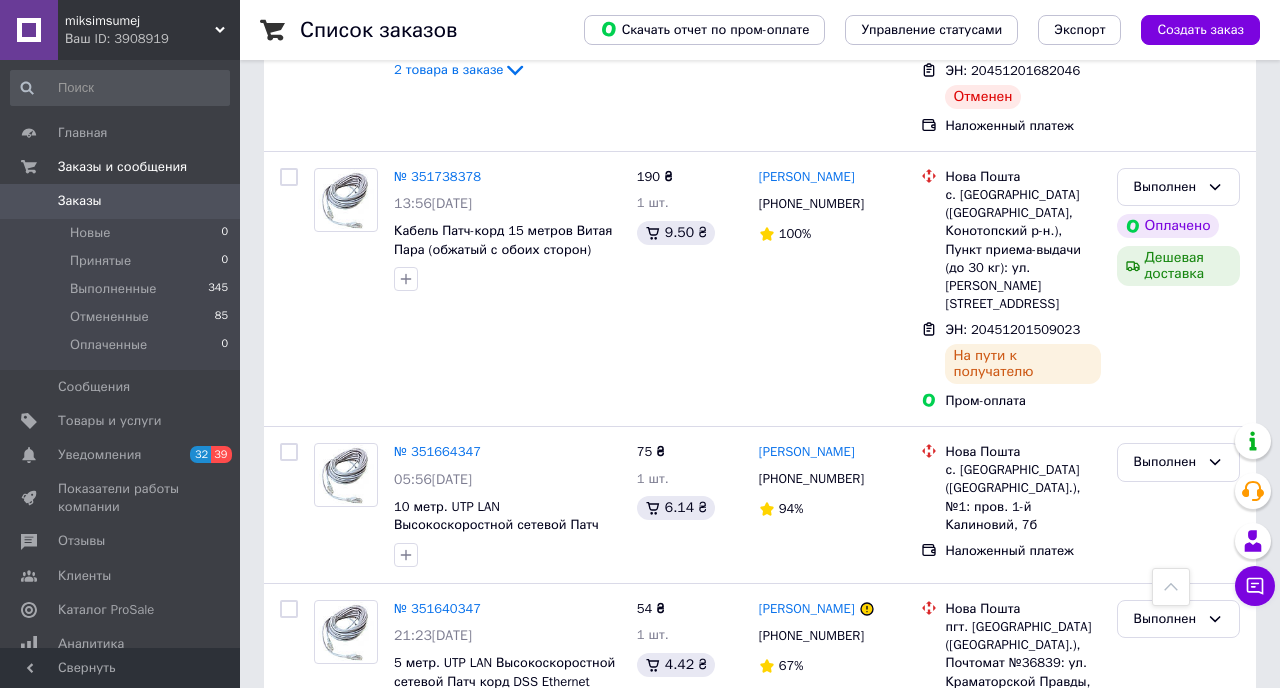scroll, scrollTop: 1041, scrollLeft: 0, axis: vertical 